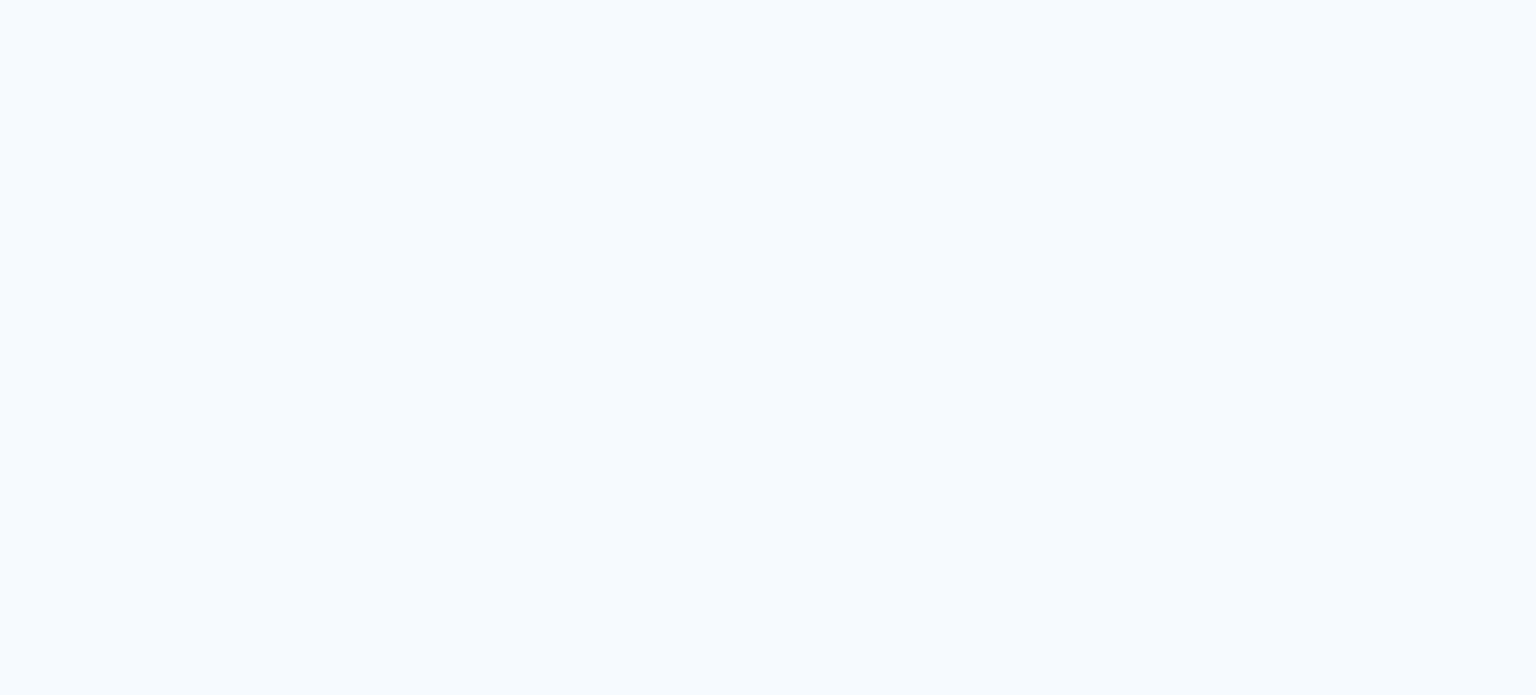 scroll, scrollTop: 0, scrollLeft: 0, axis: both 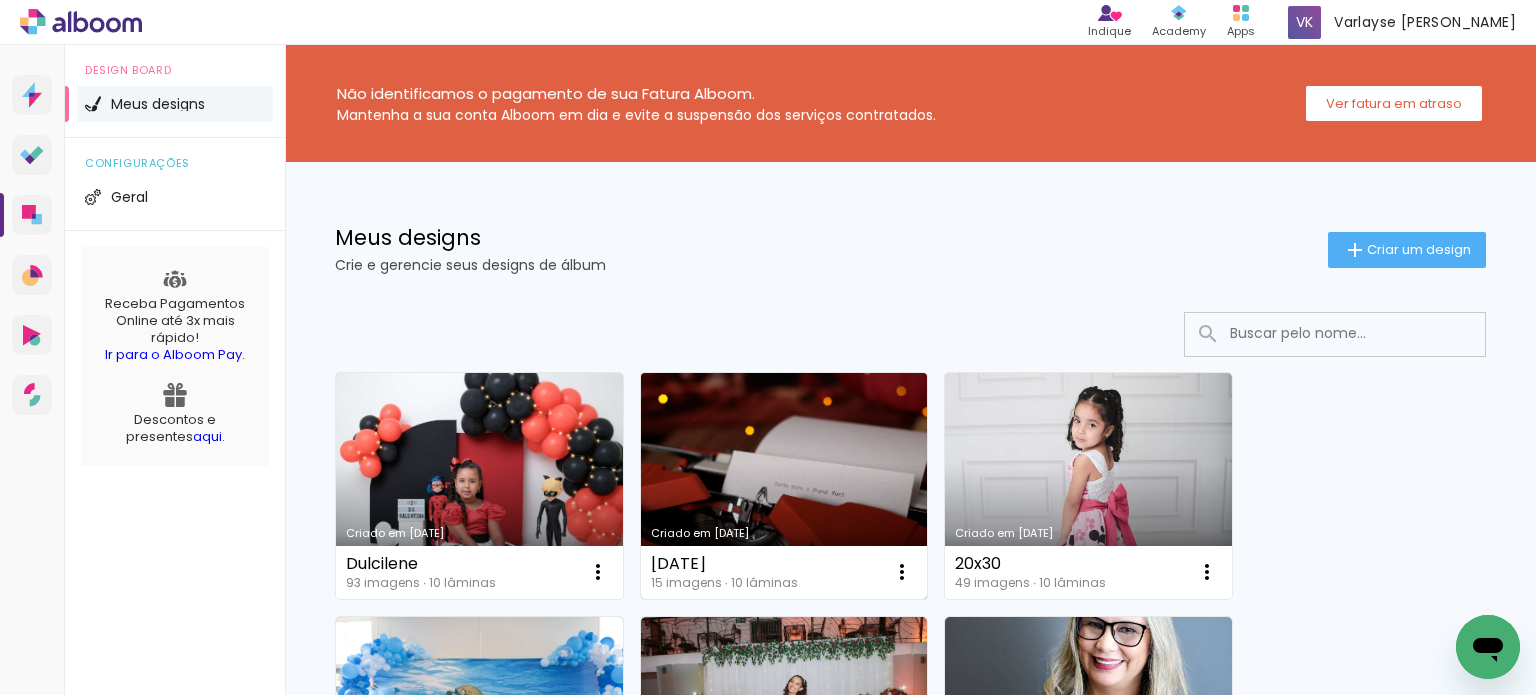click on "[PERSON_NAME] [DATE]" at bounding box center (784, 486) 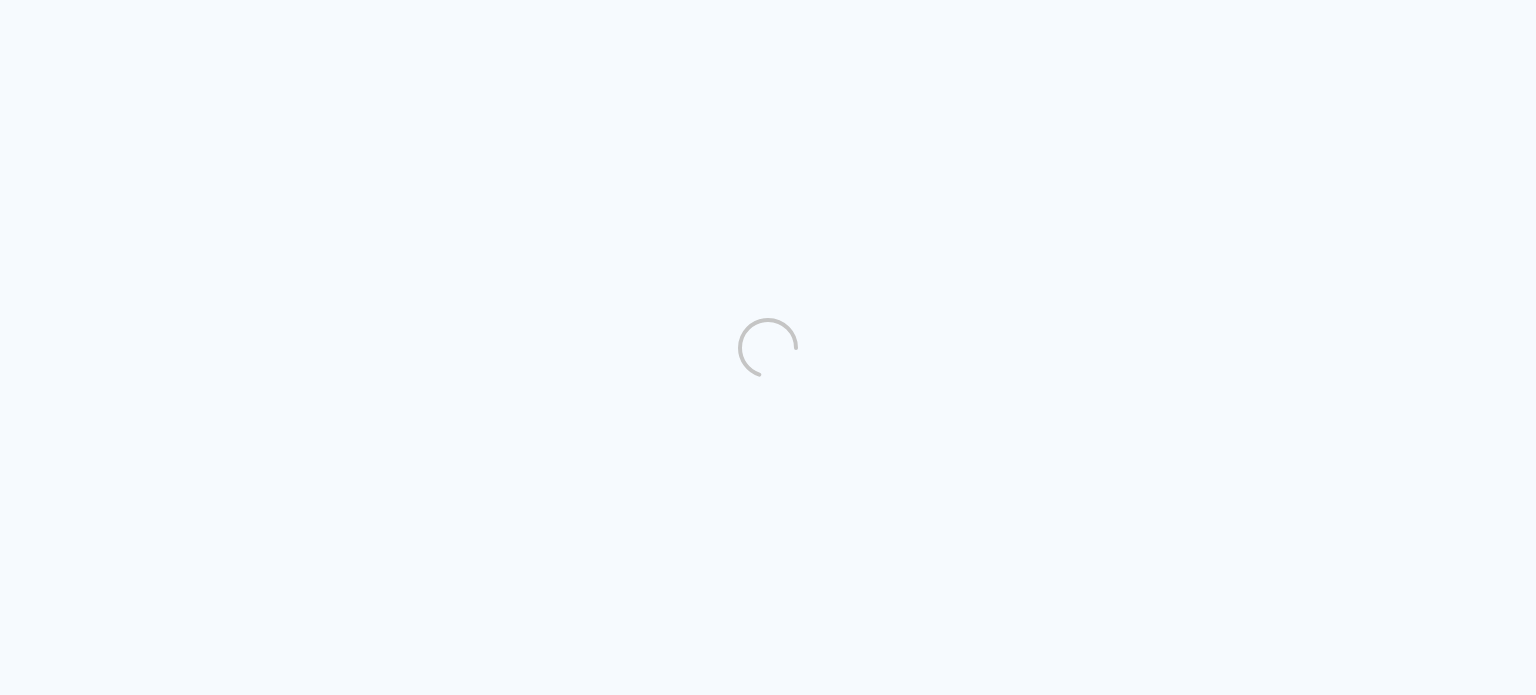 scroll, scrollTop: 0, scrollLeft: 0, axis: both 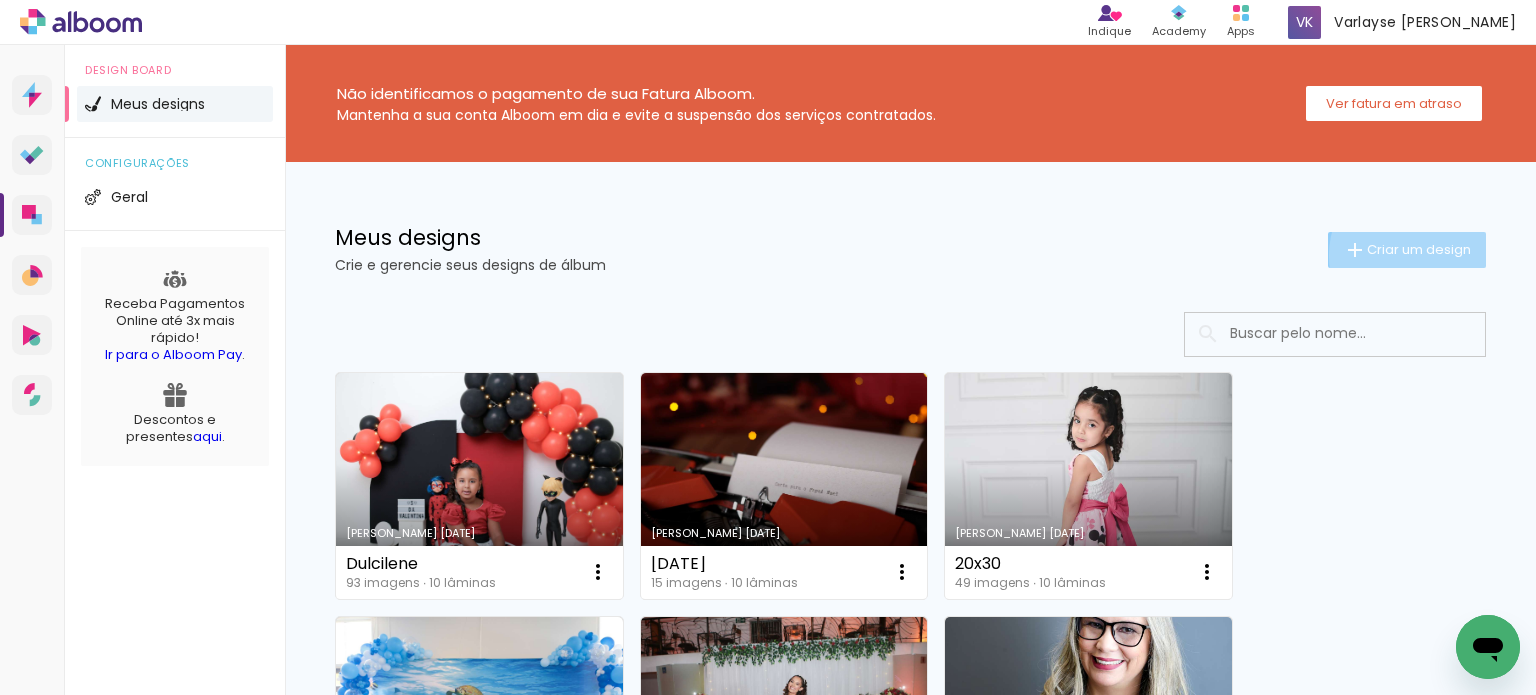 click on "Criar um design" 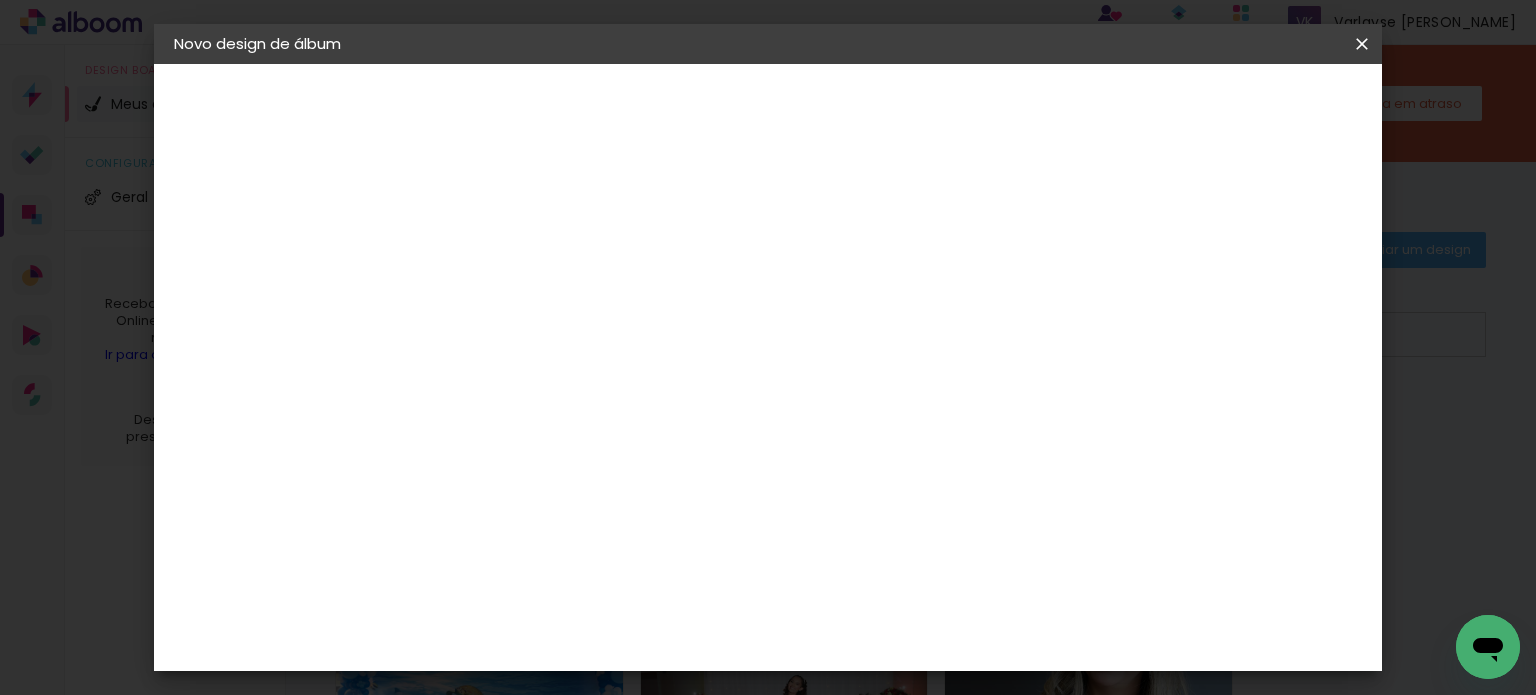 click at bounding box center [501, 268] 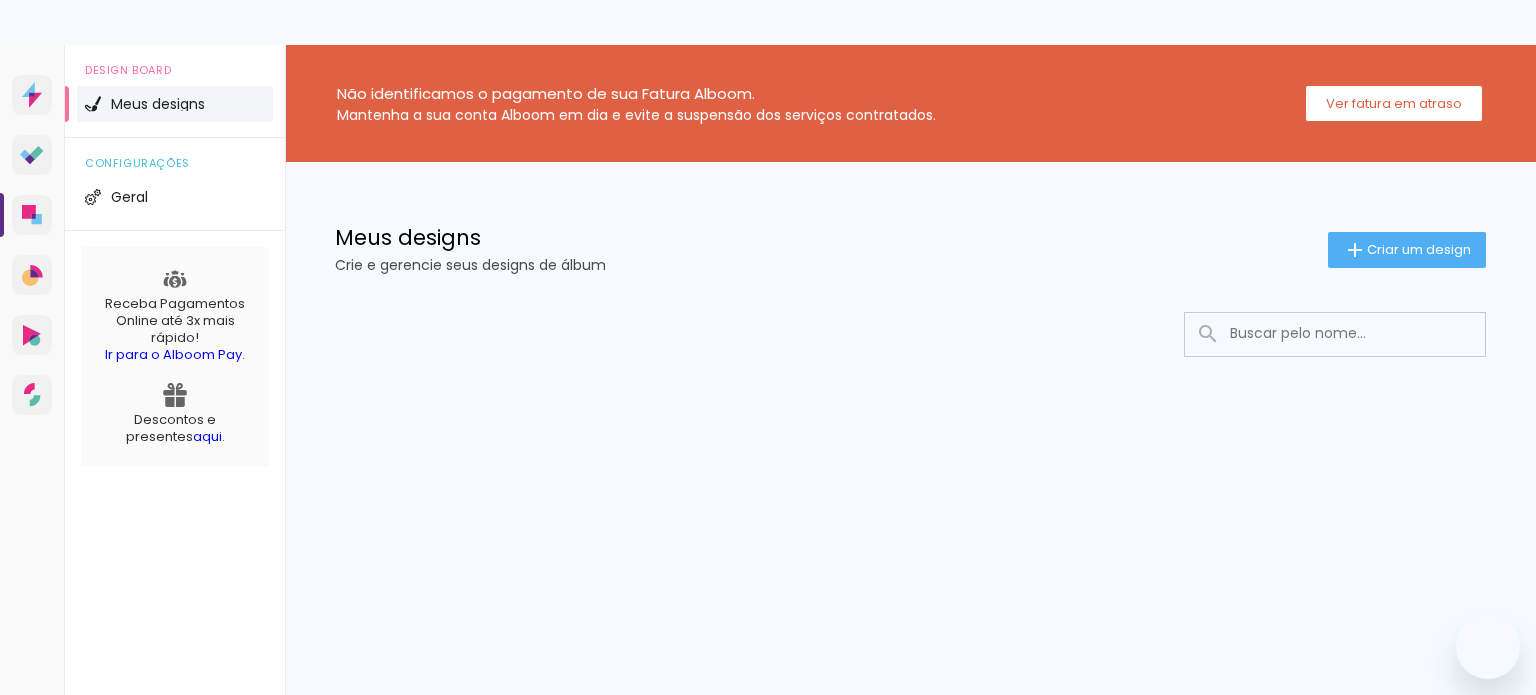 scroll, scrollTop: 0, scrollLeft: 0, axis: both 